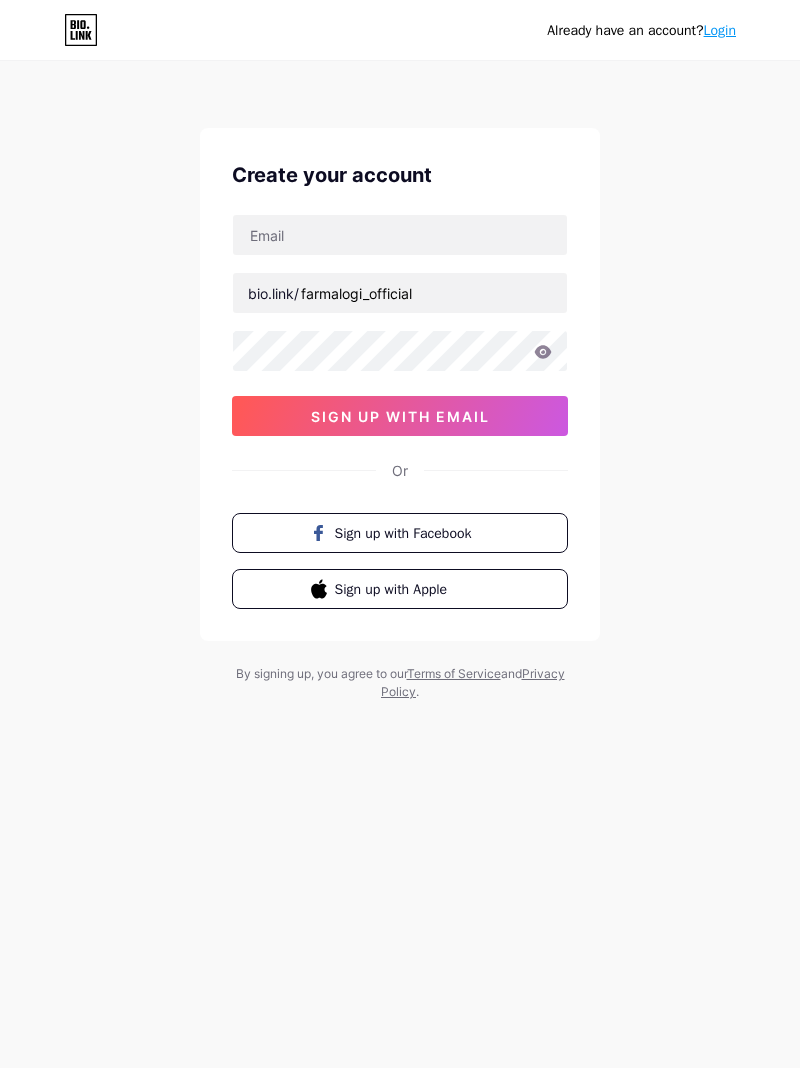 scroll, scrollTop: 0, scrollLeft: 0, axis: both 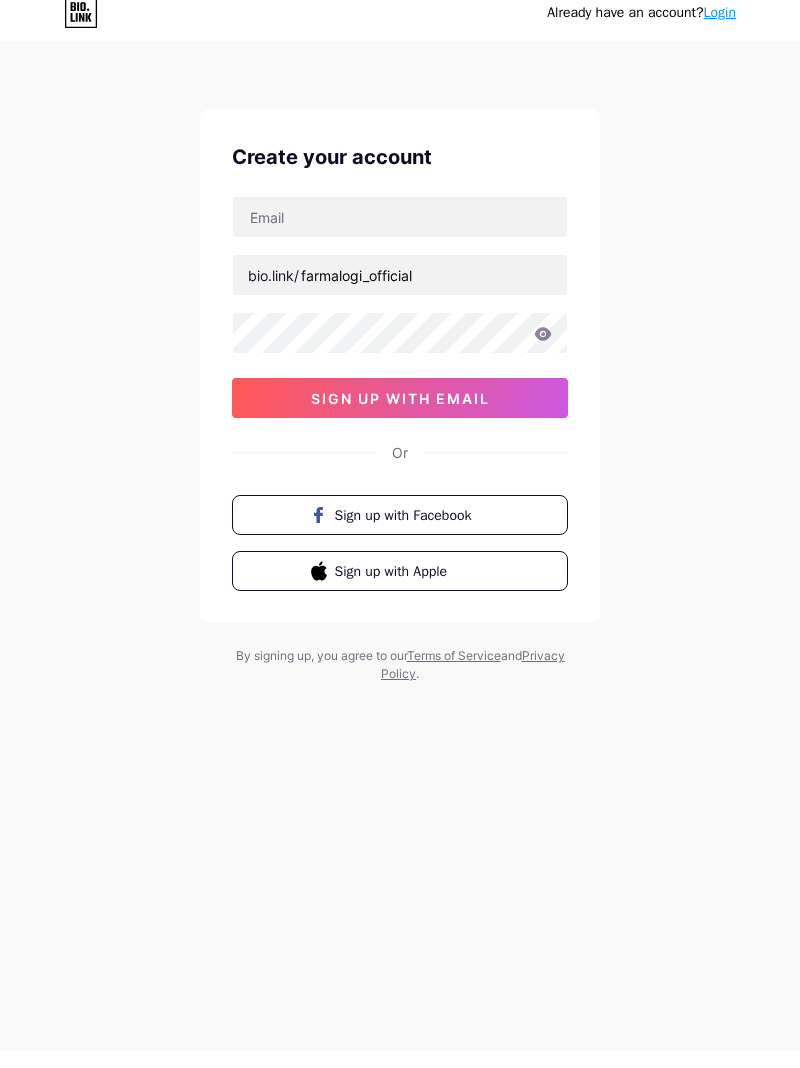 click at bounding box center (400, 235) 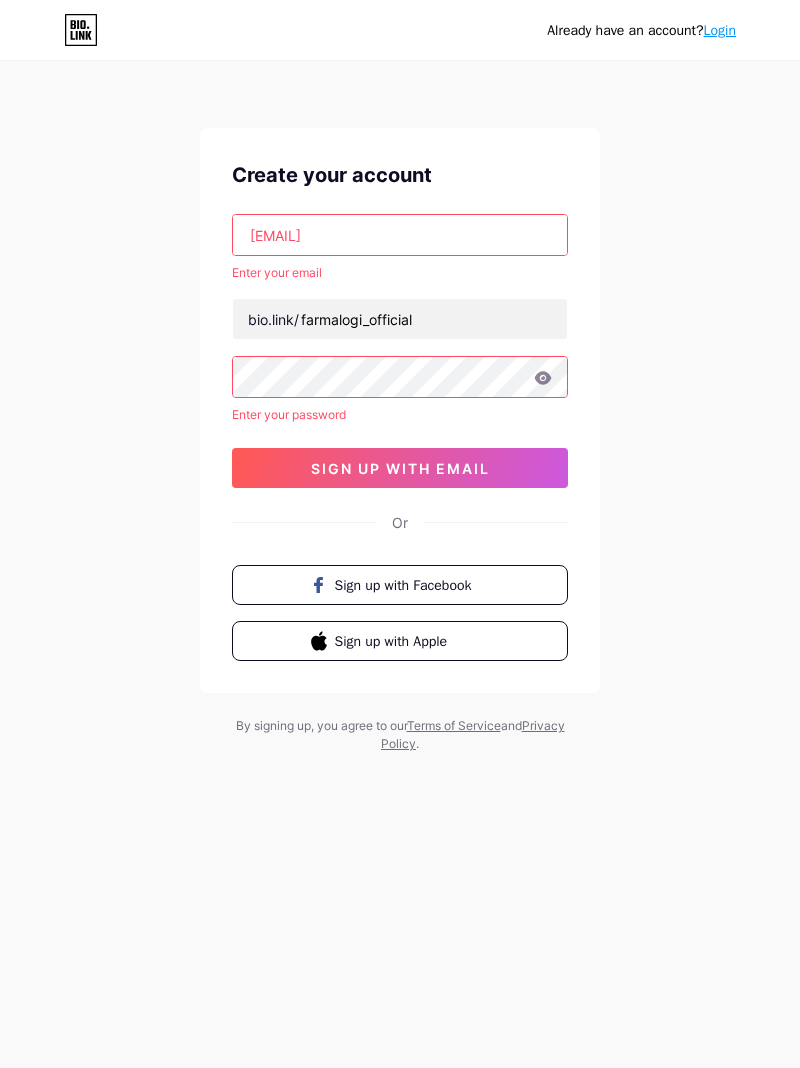 type on "maquidea@gmailcom" 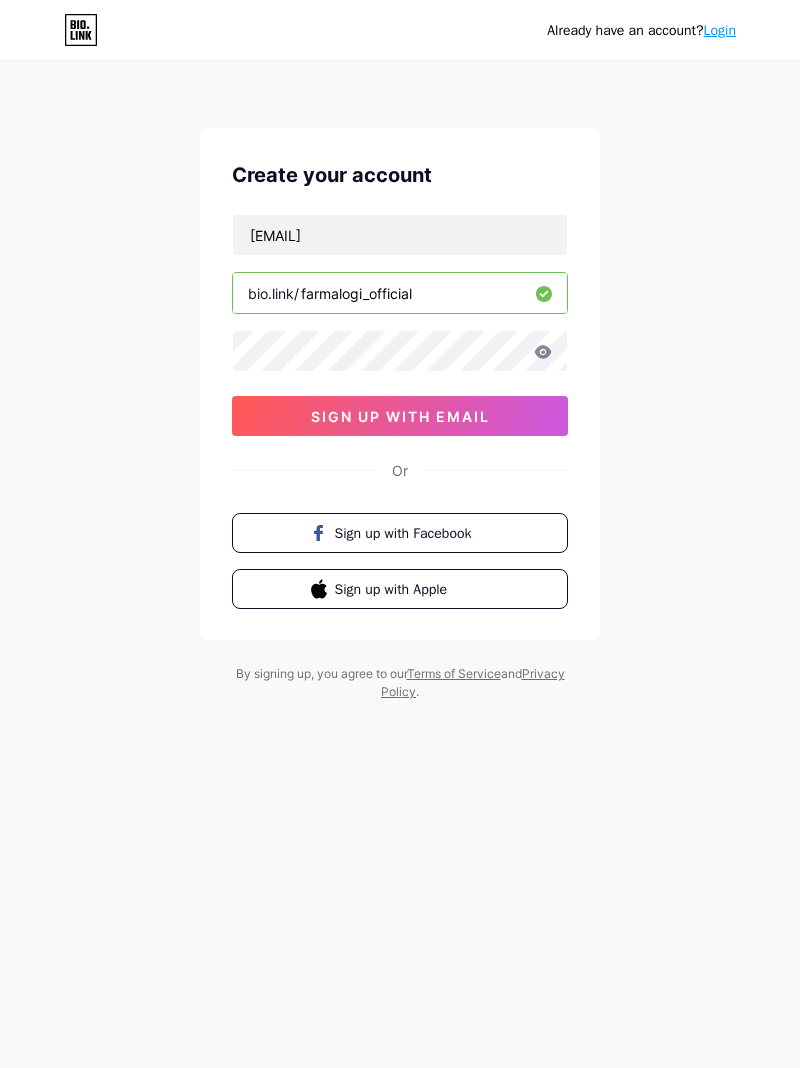 click at bounding box center (0, 0) 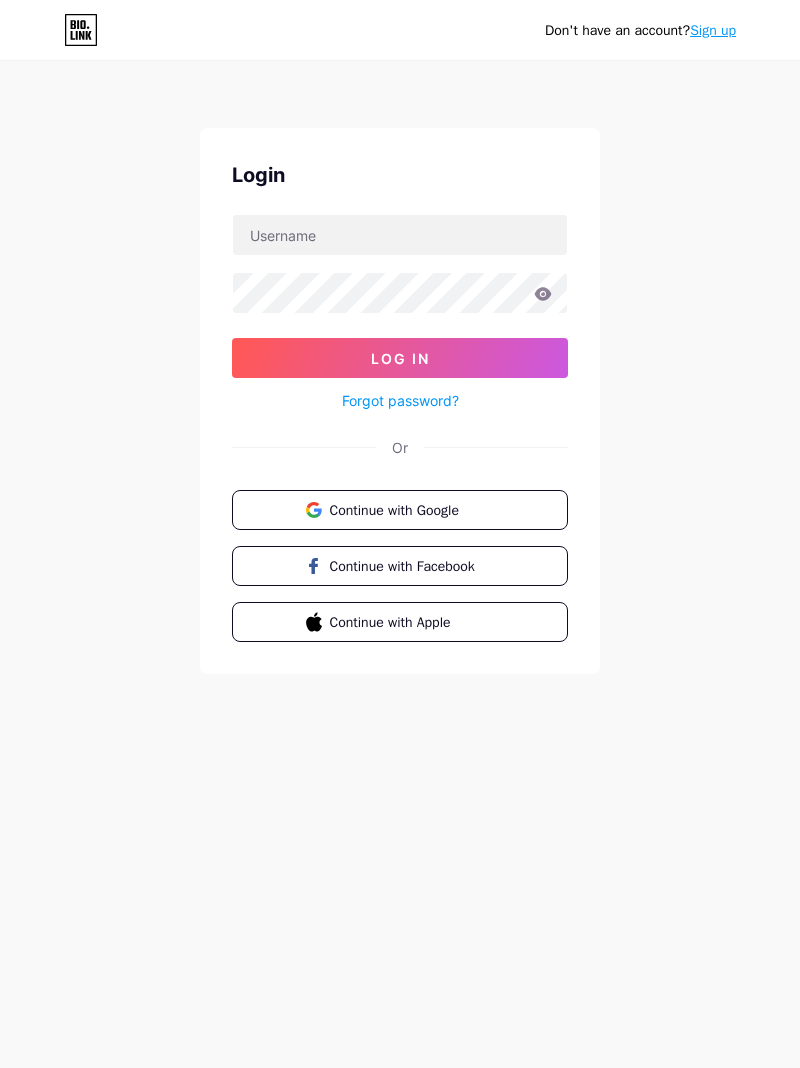 scroll, scrollTop: 0, scrollLeft: 0, axis: both 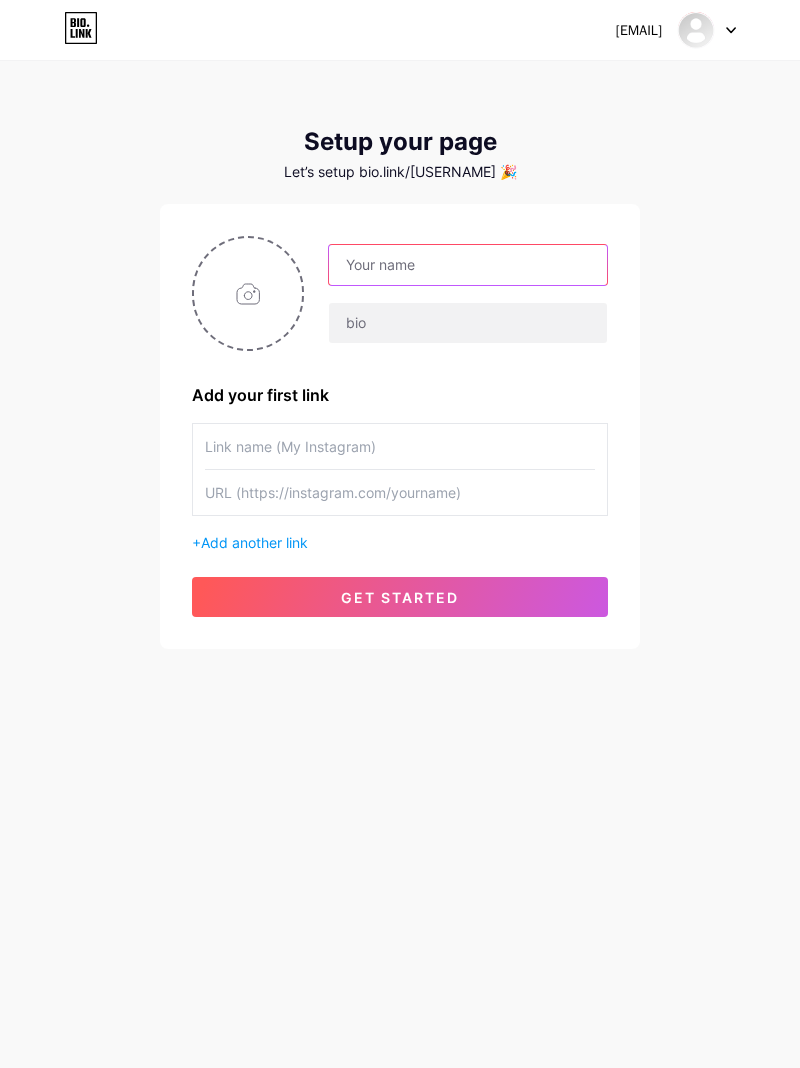click at bounding box center (468, 265) 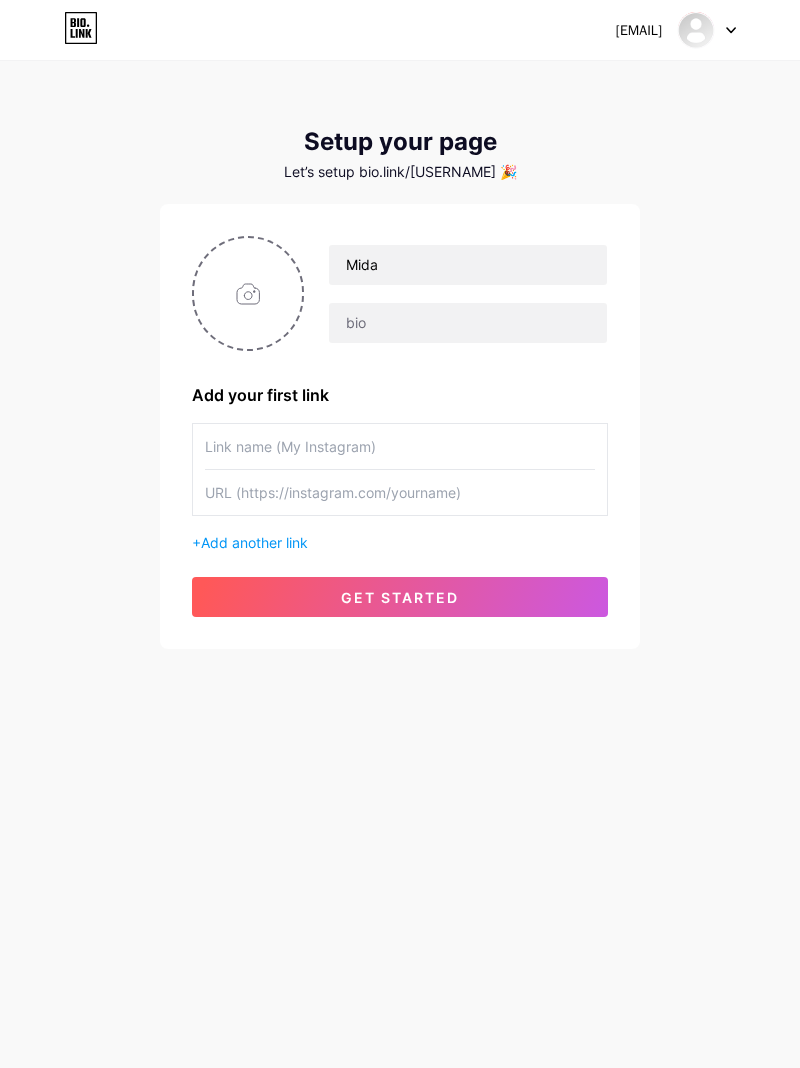 click at bounding box center (400, 446) 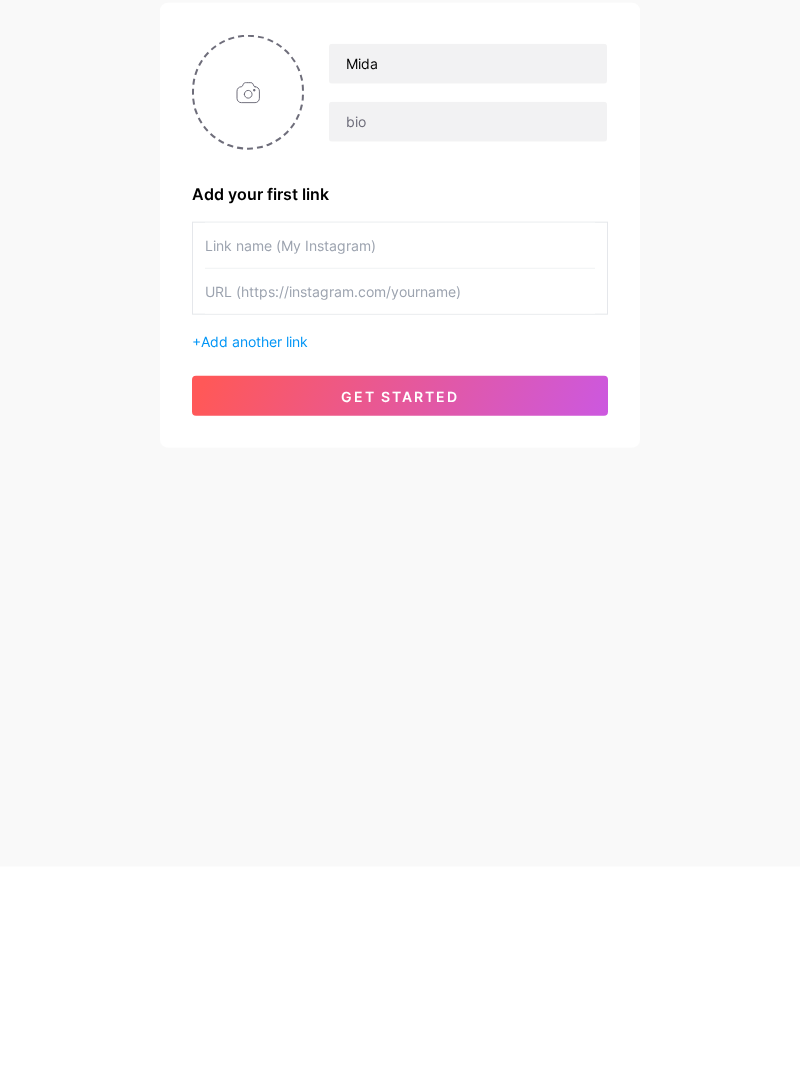 click on "Add another link" at bounding box center (254, 542) 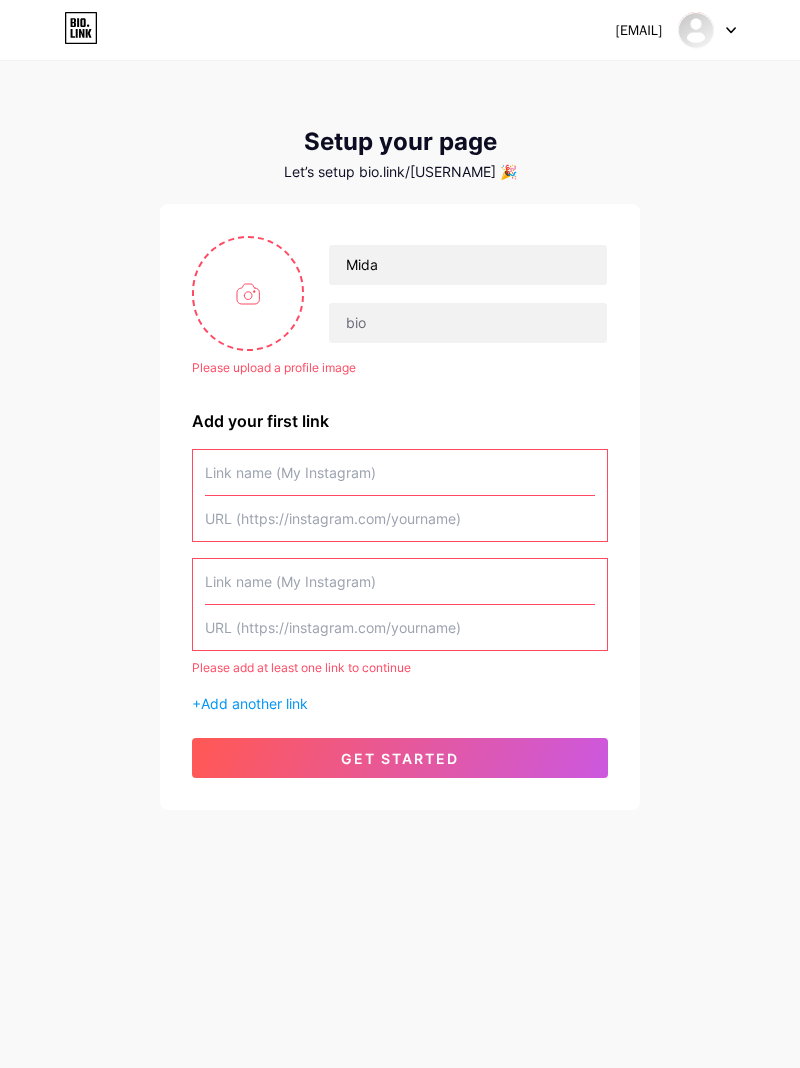 click at bounding box center (248, 293) 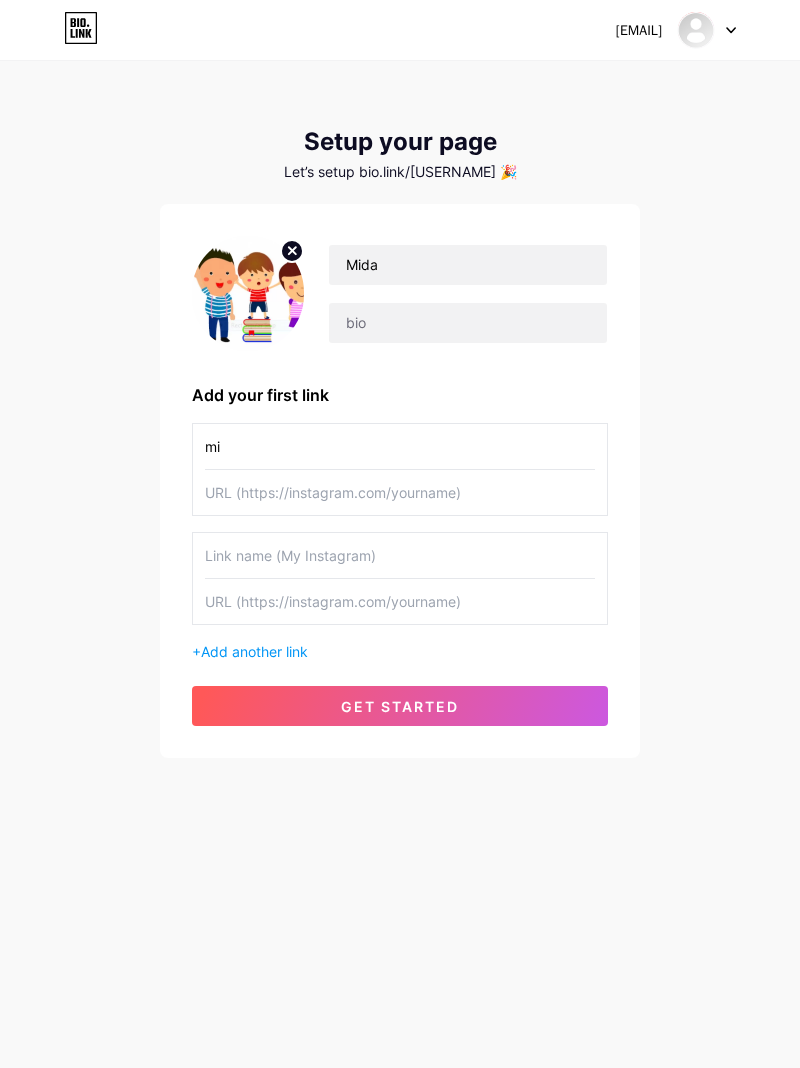 type on "m" 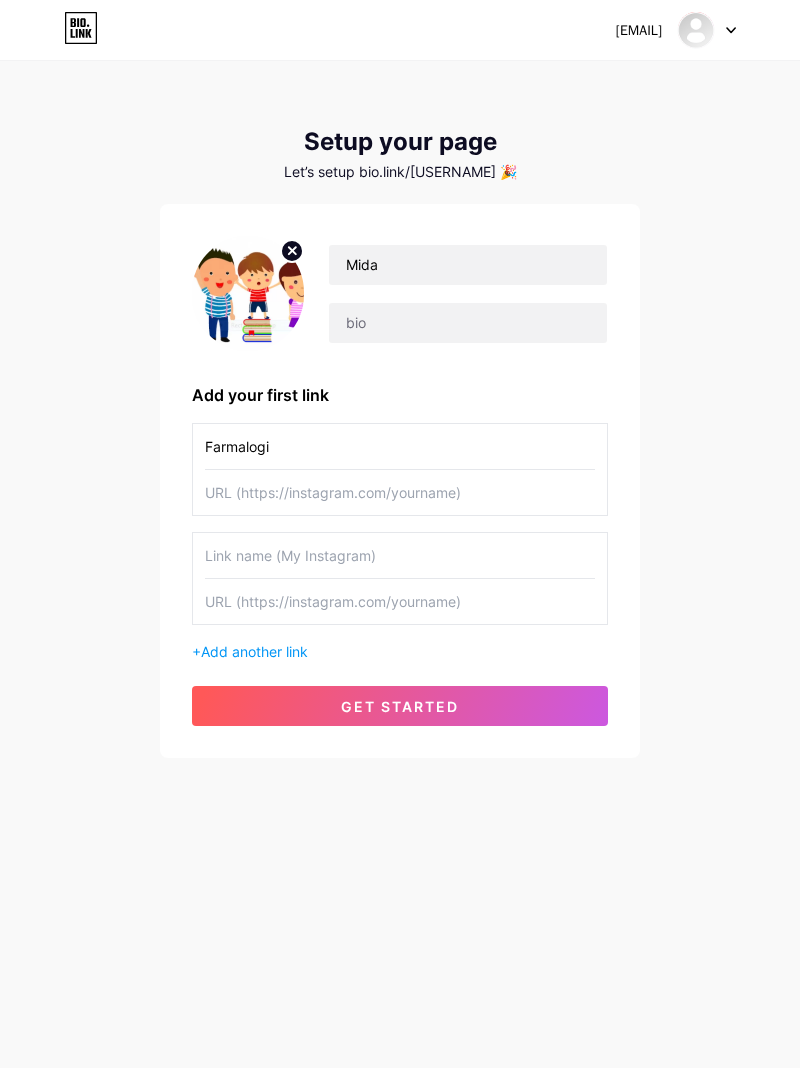 type on "Farmalogi" 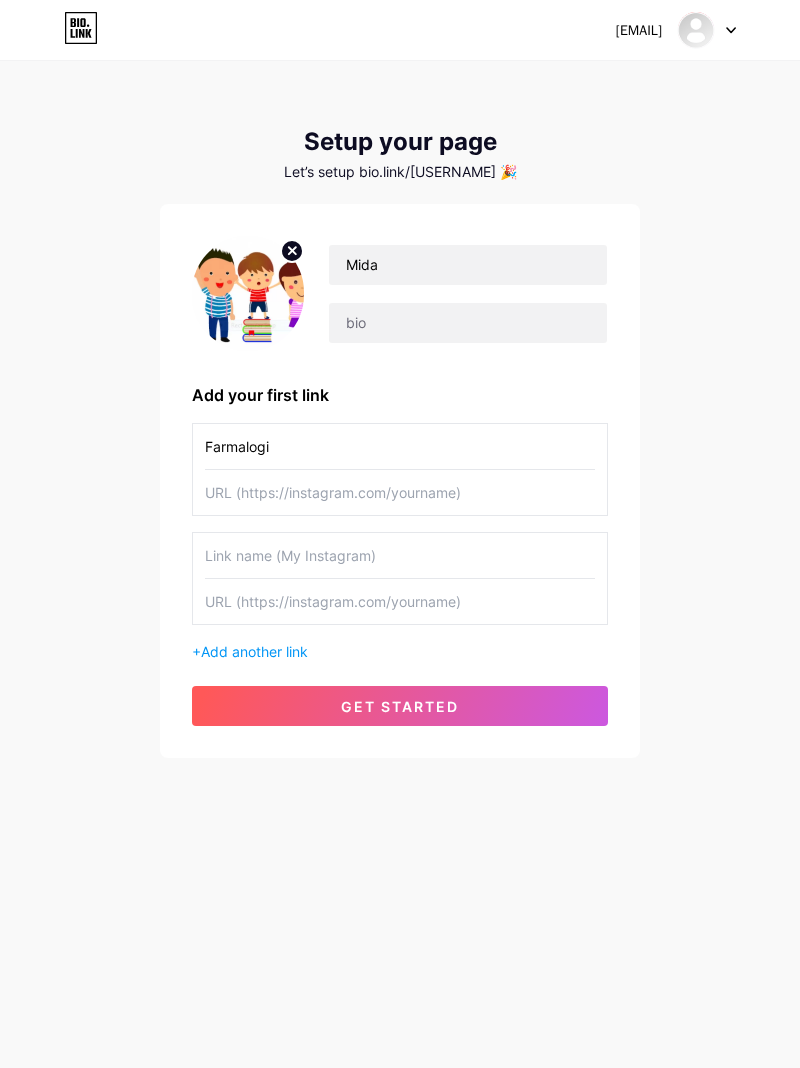 paste on "https://www.instagram.com/[USERNAME]?igsh=Y2xieTRqZjh6eGpx" 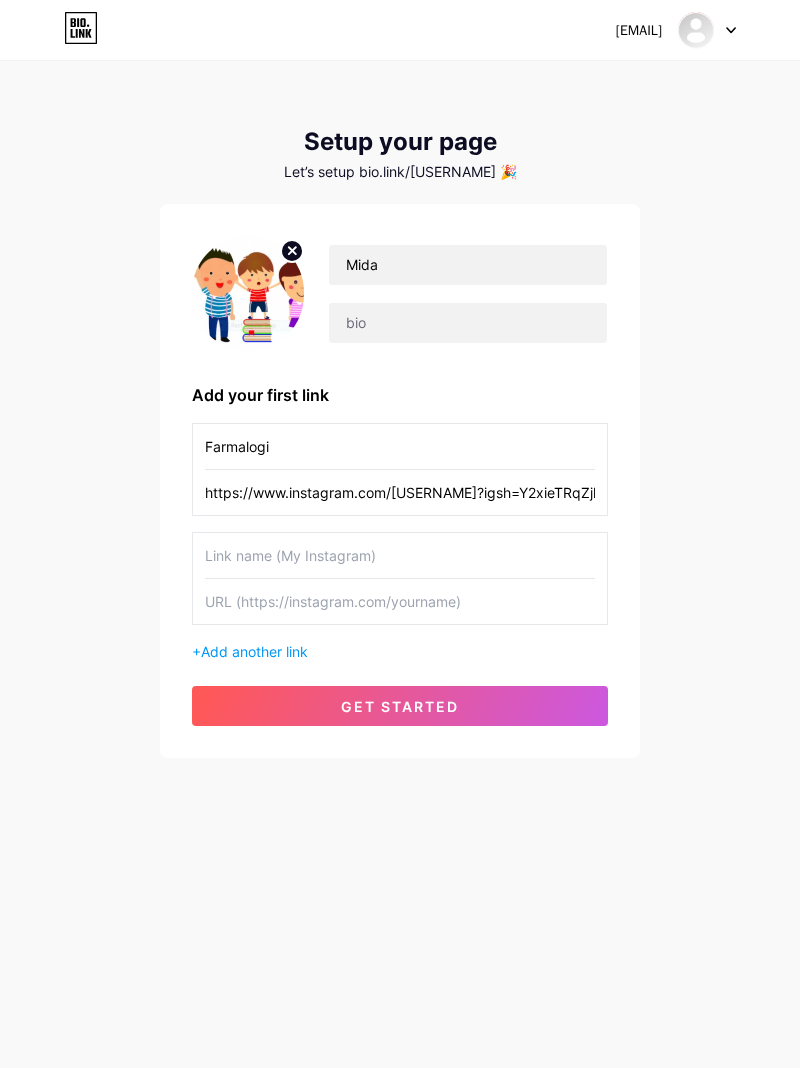 scroll, scrollTop: 0, scrollLeft: 27, axis: horizontal 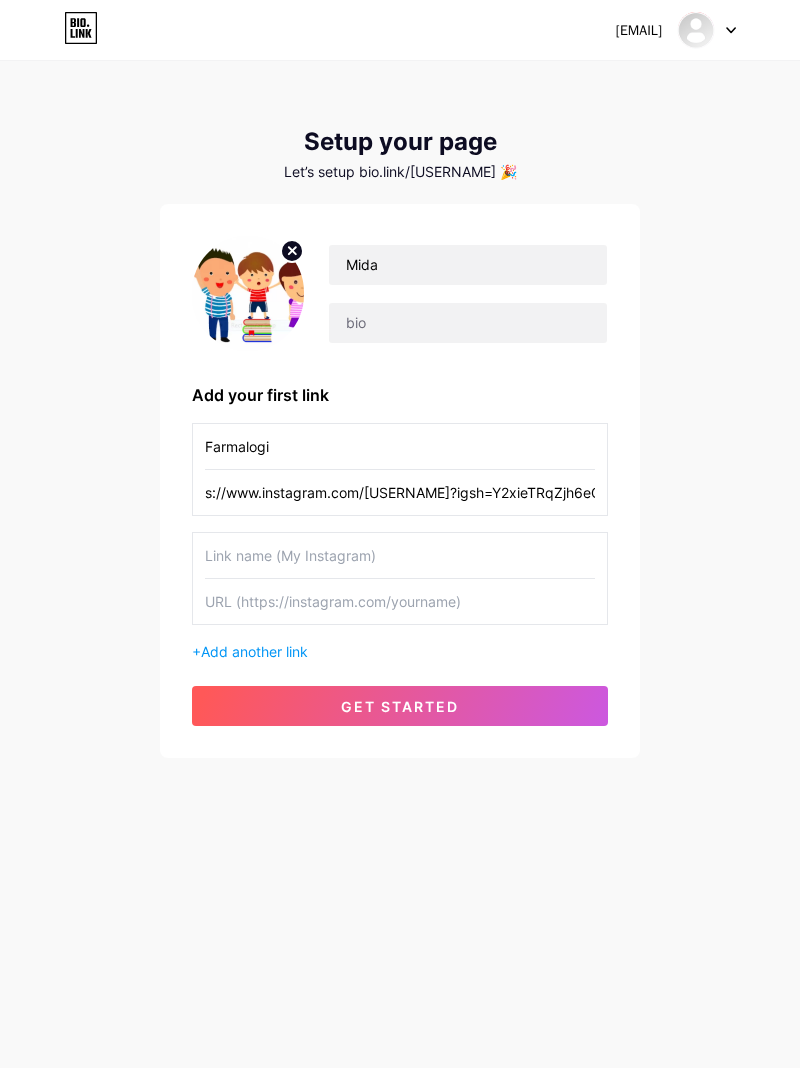 type on "https://www.instagram.com/[USERNAME]?igsh=Y2xieTRqZjh6eGpx" 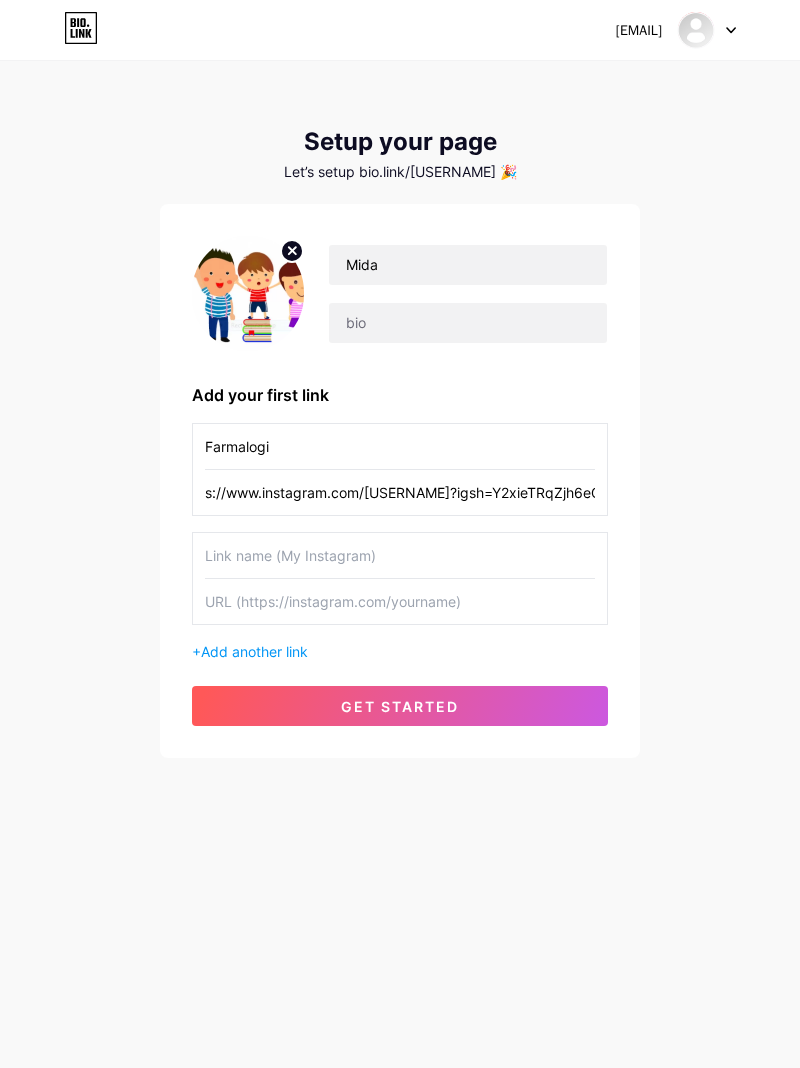 click on "get started" at bounding box center (400, 706) 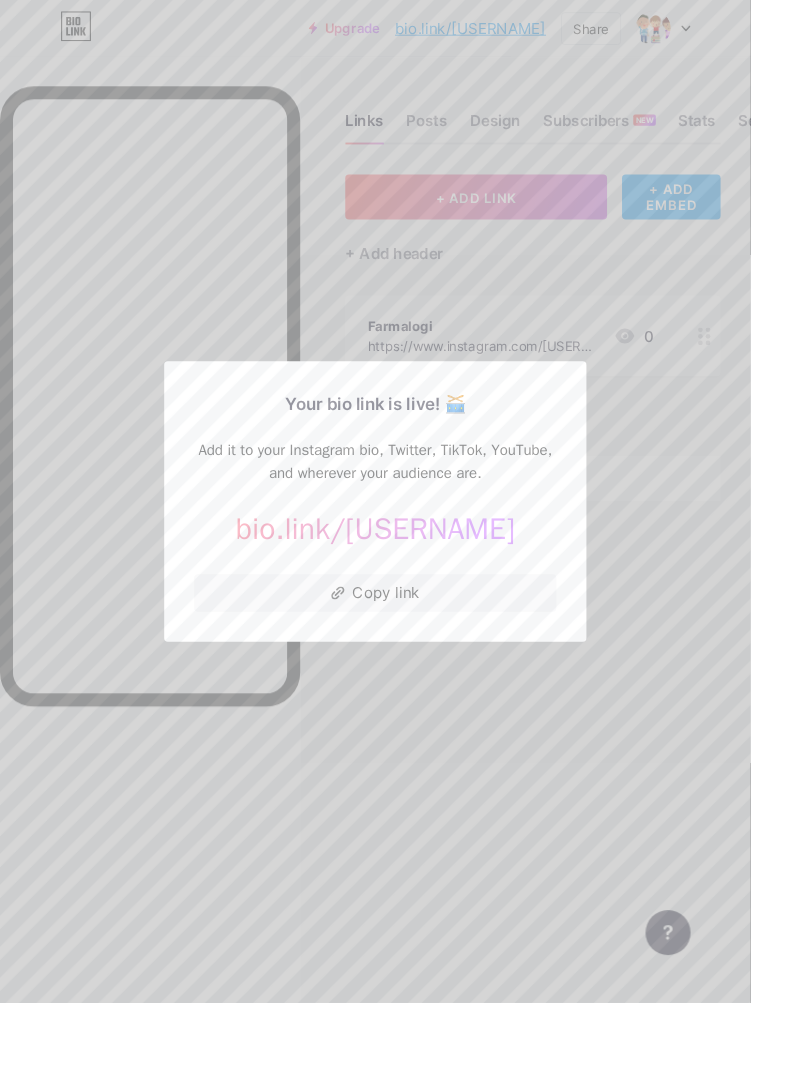 click at bounding box center [400, 534] 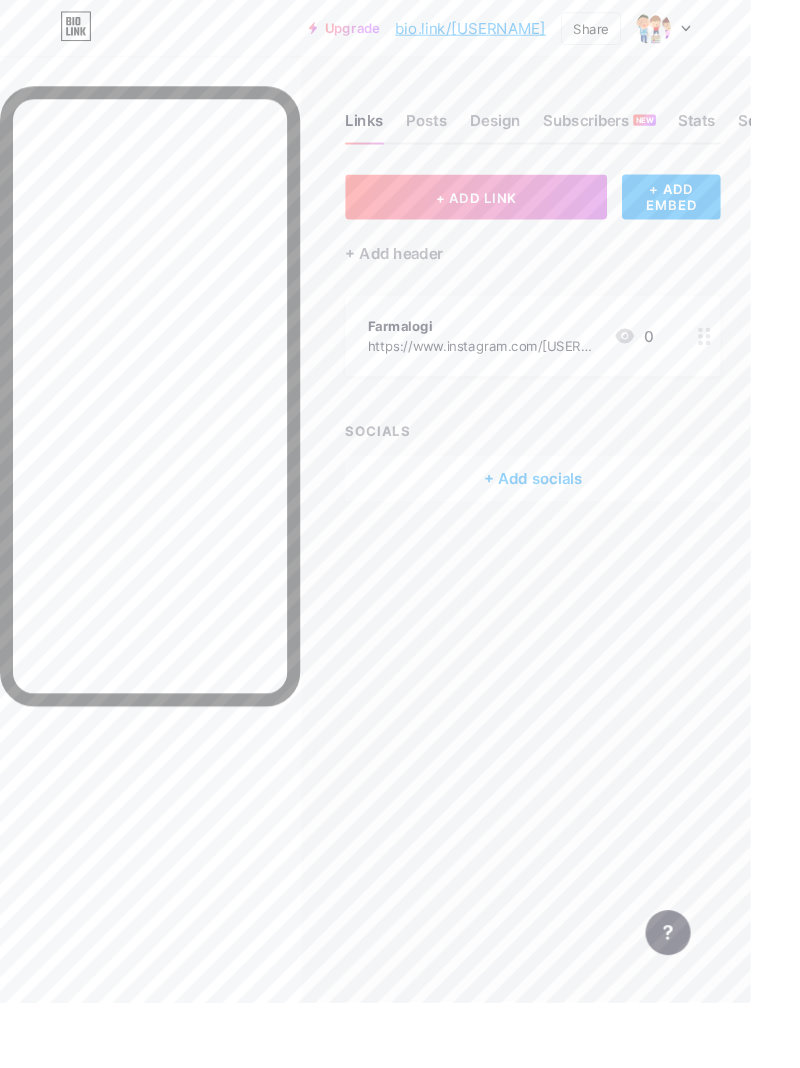 click at bounding box center [731, 30] 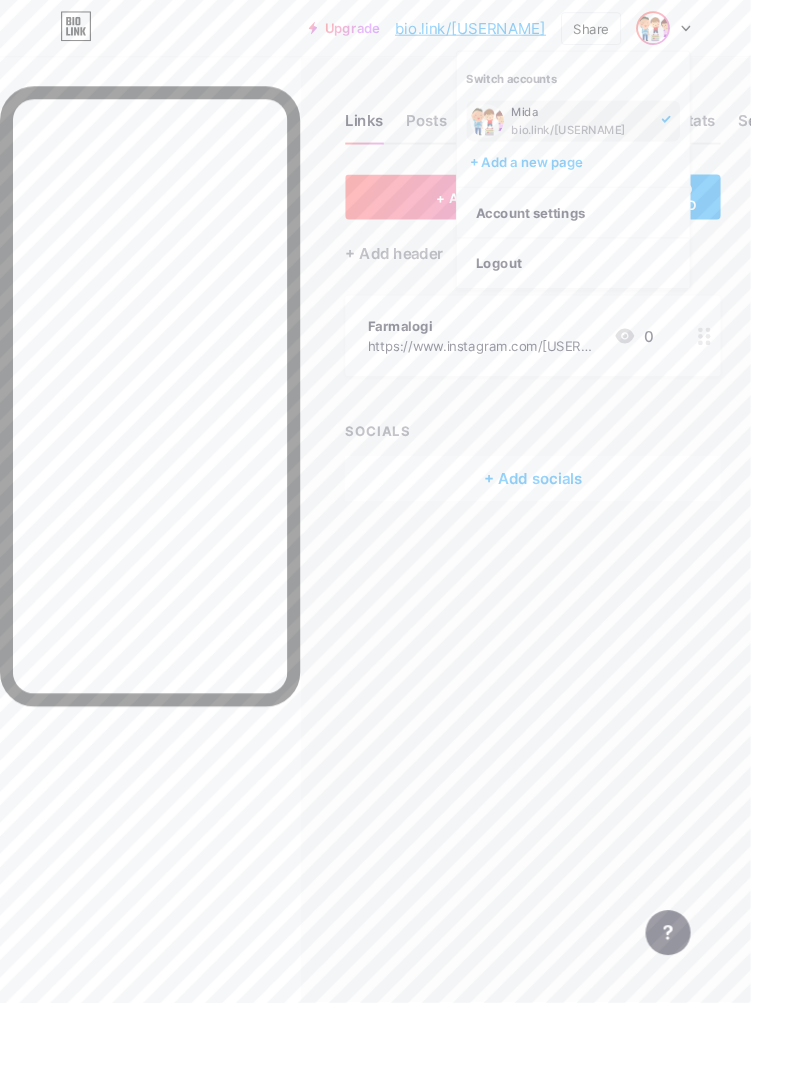 click on "Account settings" at bounding box center [611, 227] 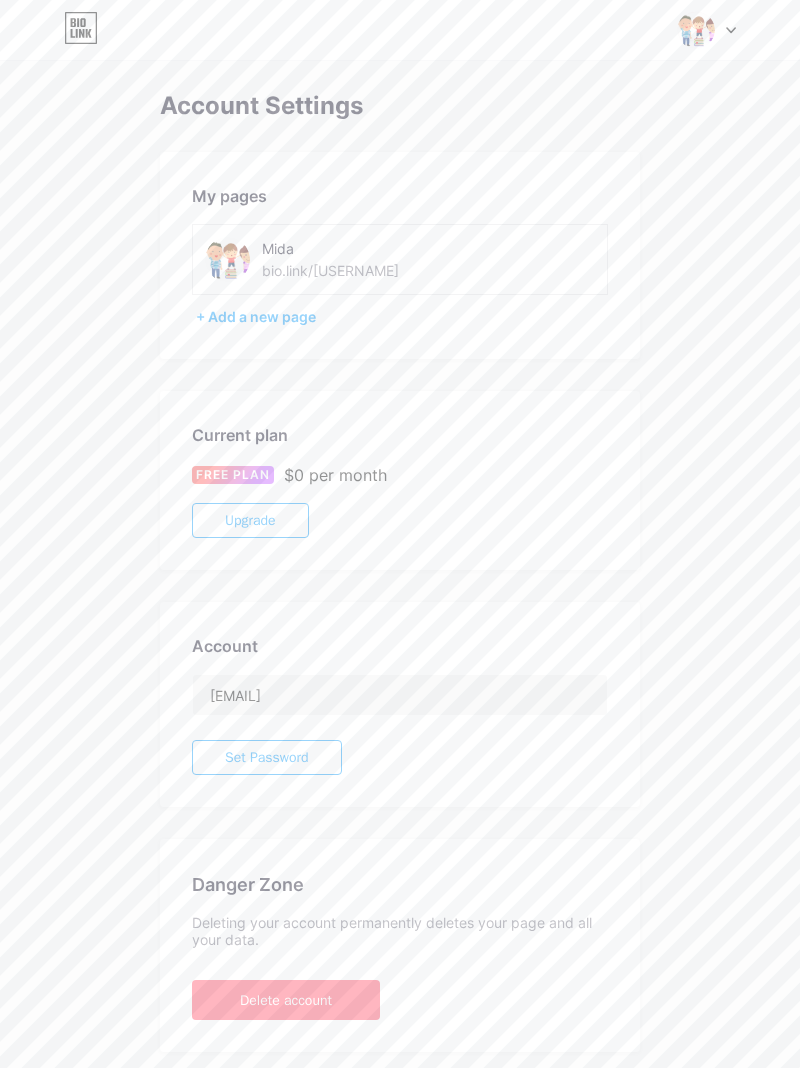 click at bounding box center (227, 259) 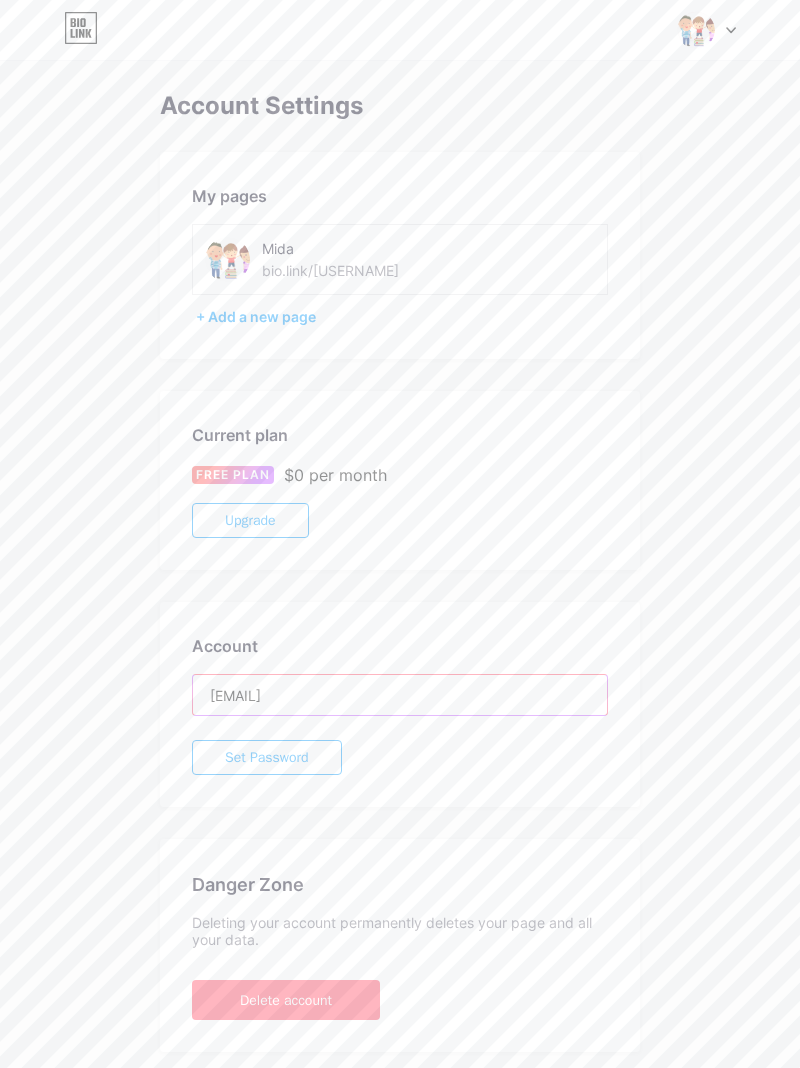 click on "[EMAIL]" at bounding box center [400, 695] 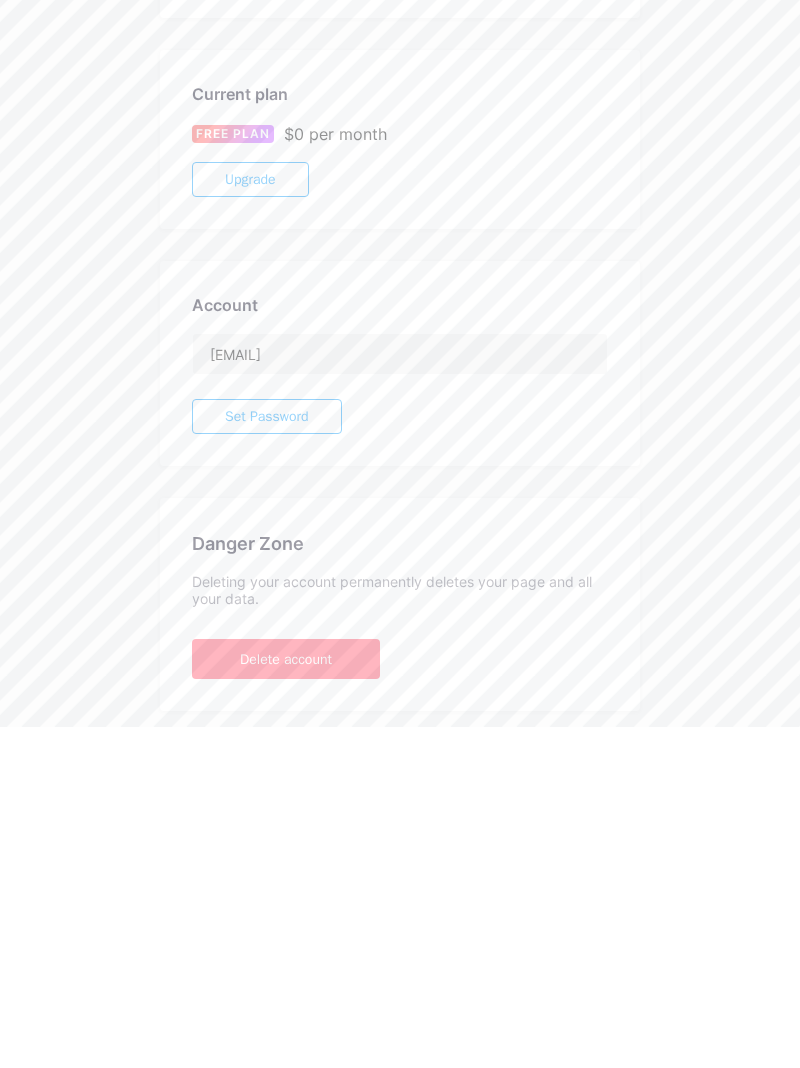 click on "Account Settings   My pages     [USERNAME] bio.link/[USERNAME]      + Add a new page            Current plan   FREE PLAN
$0 per month
Upgrade
Account   [EMAIL]
Set Password
Danger Zone   Deleting your account permanently deletes your page and all your data.   Delete account" at bounding box center (400, 572) 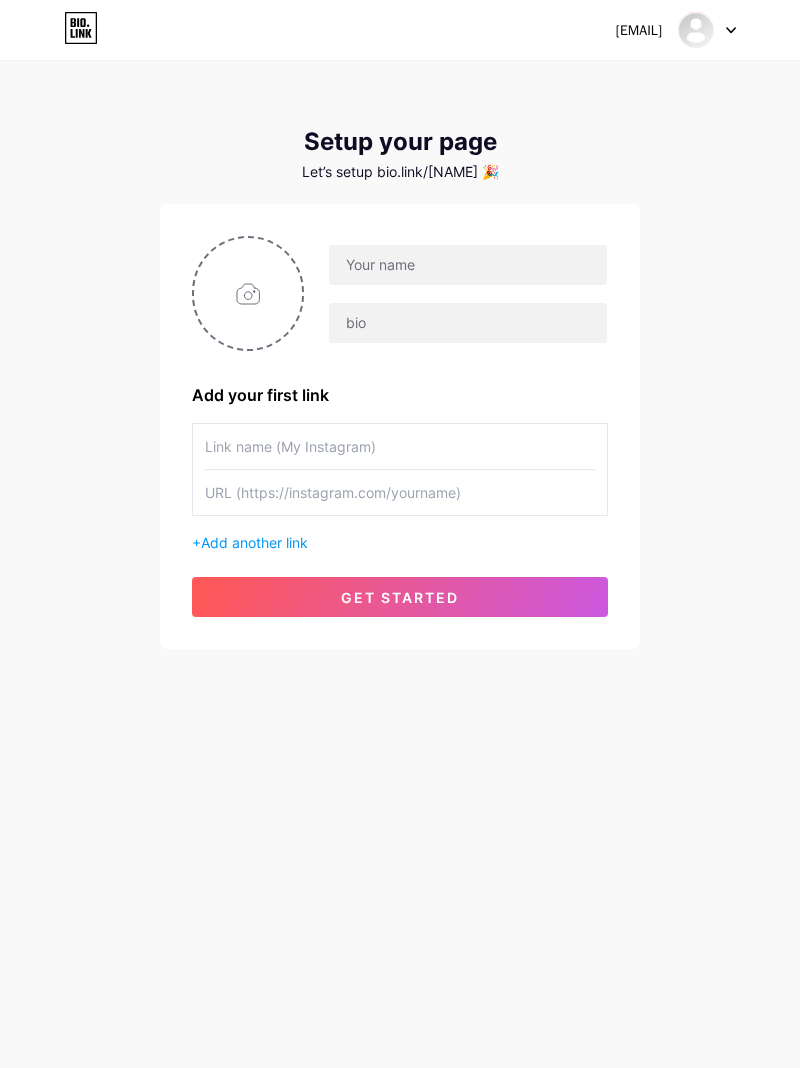 scroll, scrollTop: 0, scrollLeft: 0, axis: both 